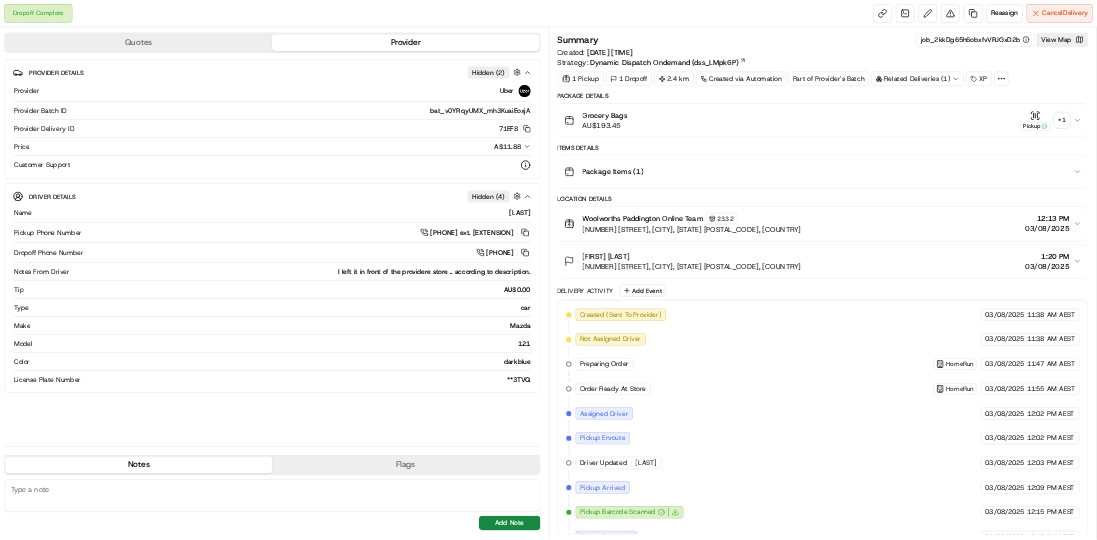 scroll, scrollTop: 0, scrollLeft: 0, axis: both 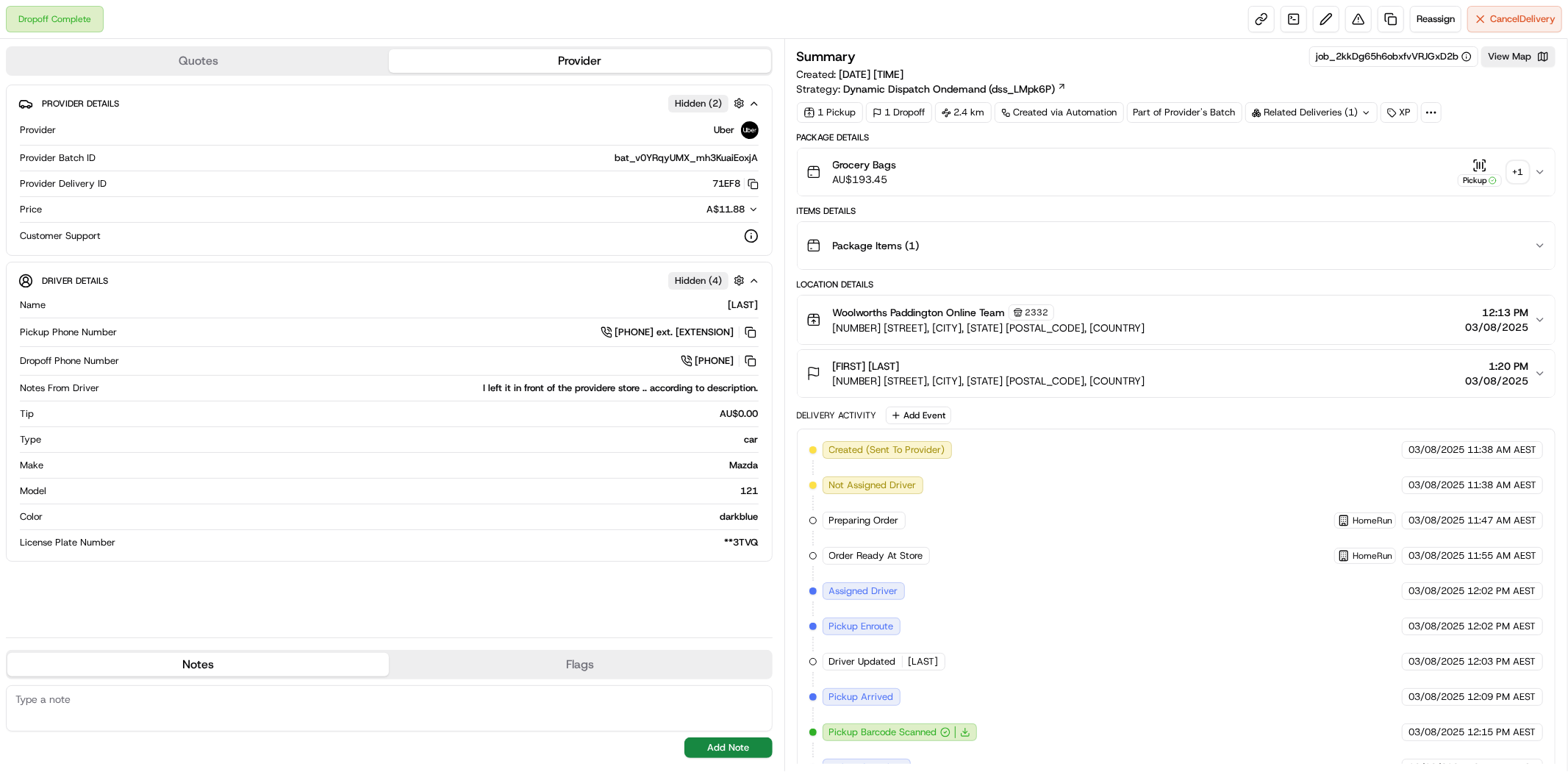 click on "+ 1" at bounding box center [1518, 172] 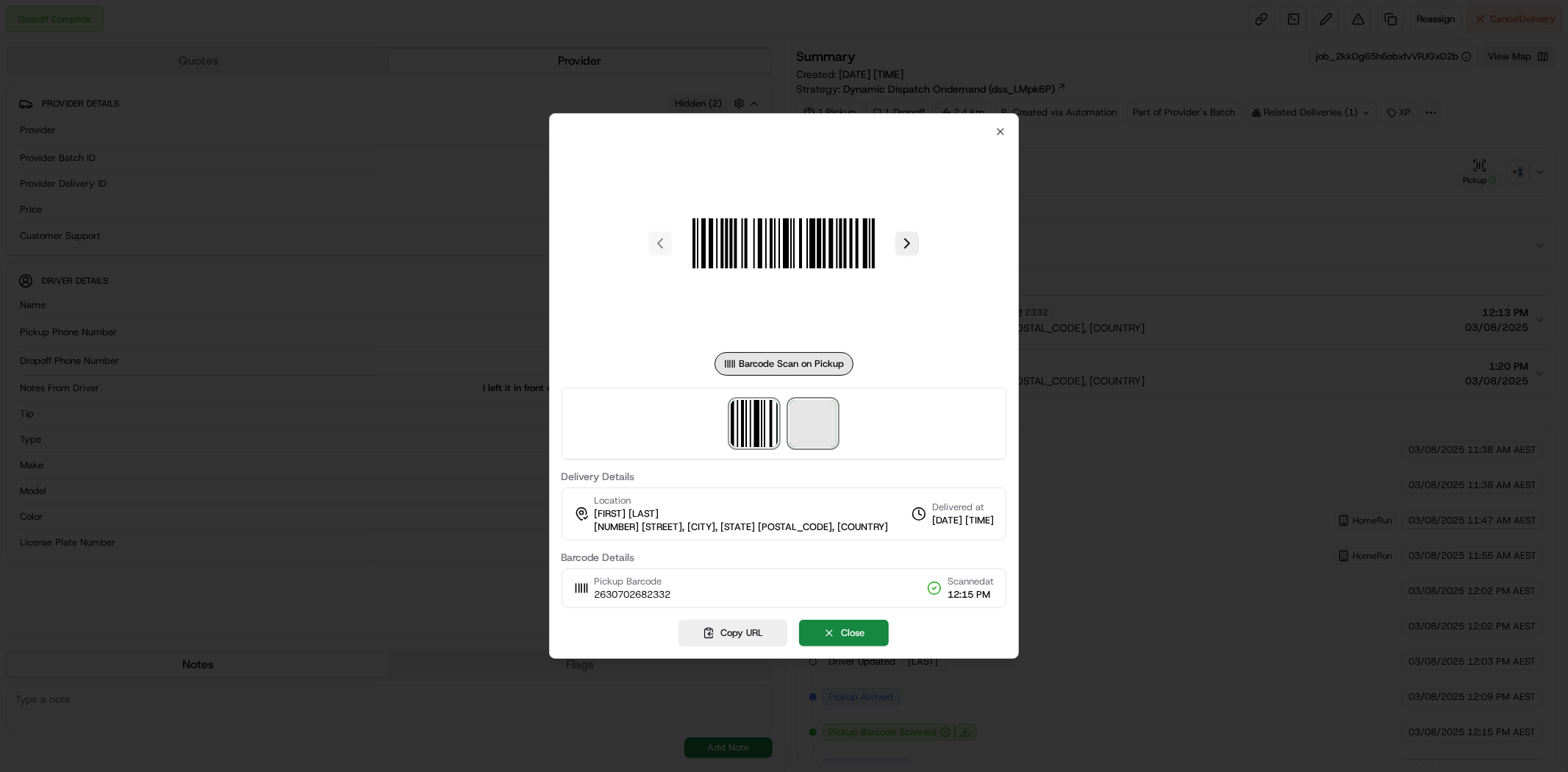 click at bounding box center (813, 423) 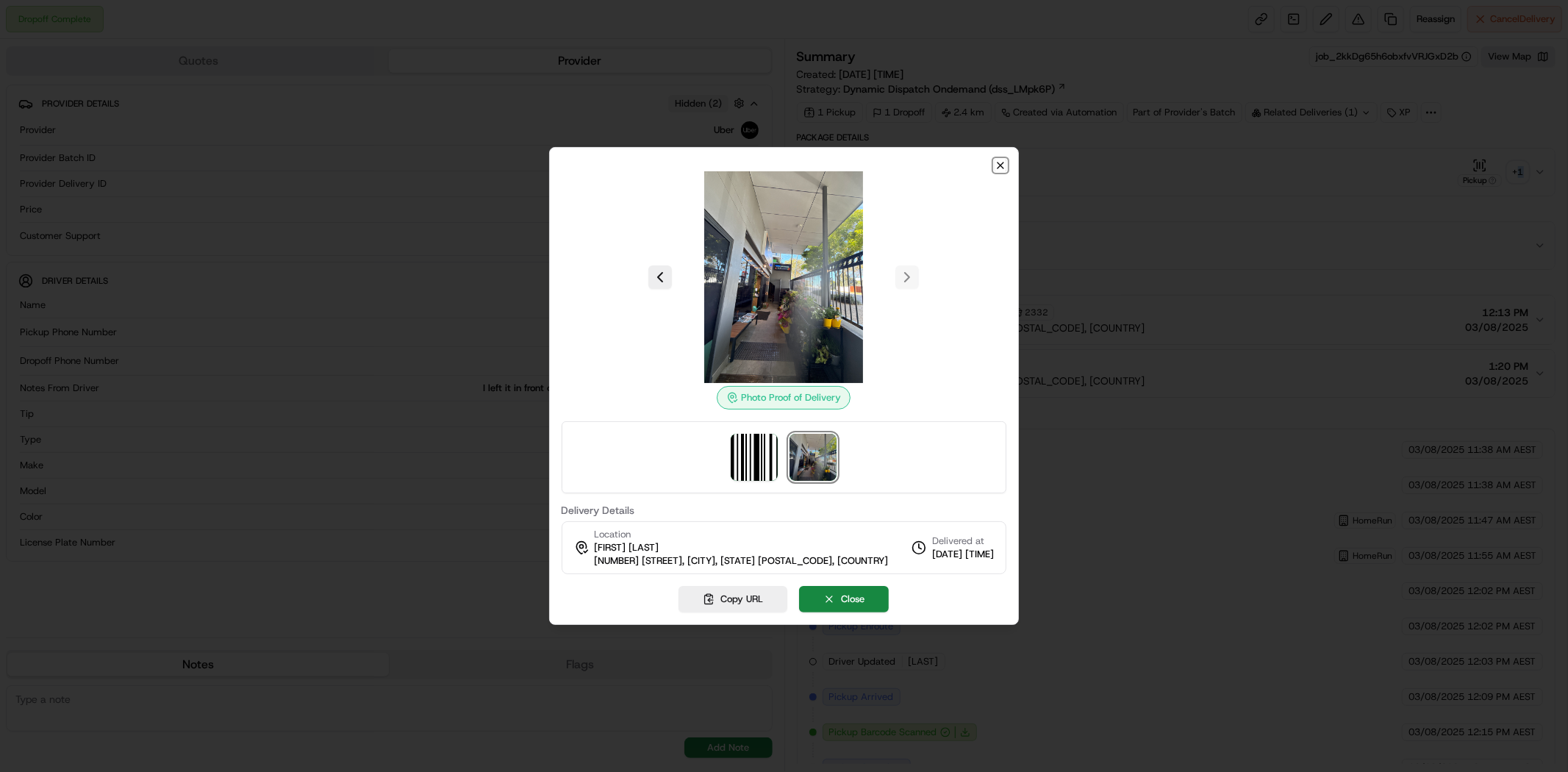 click 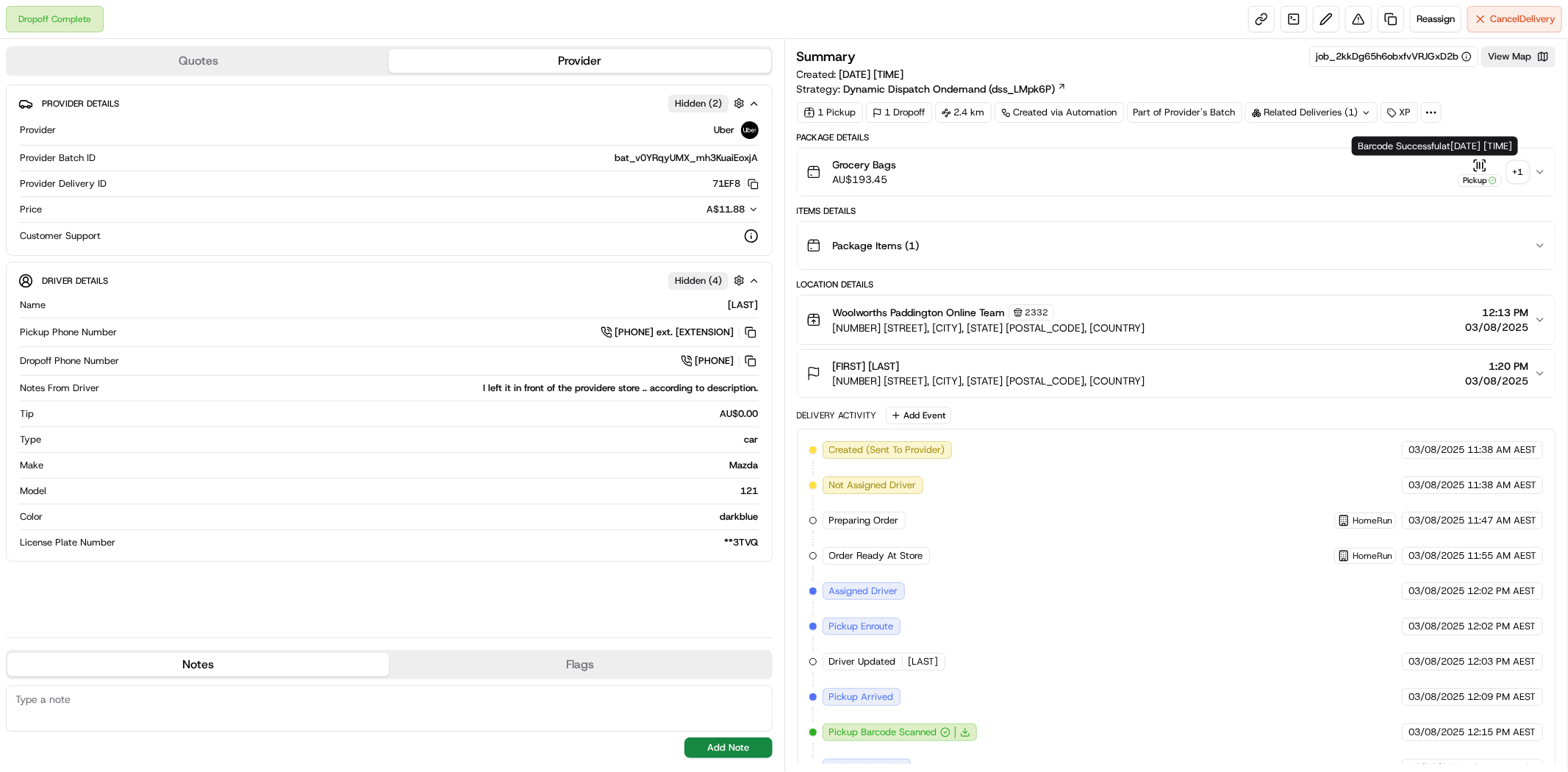 click on "+ 1" at bounding box center (1518, 172) 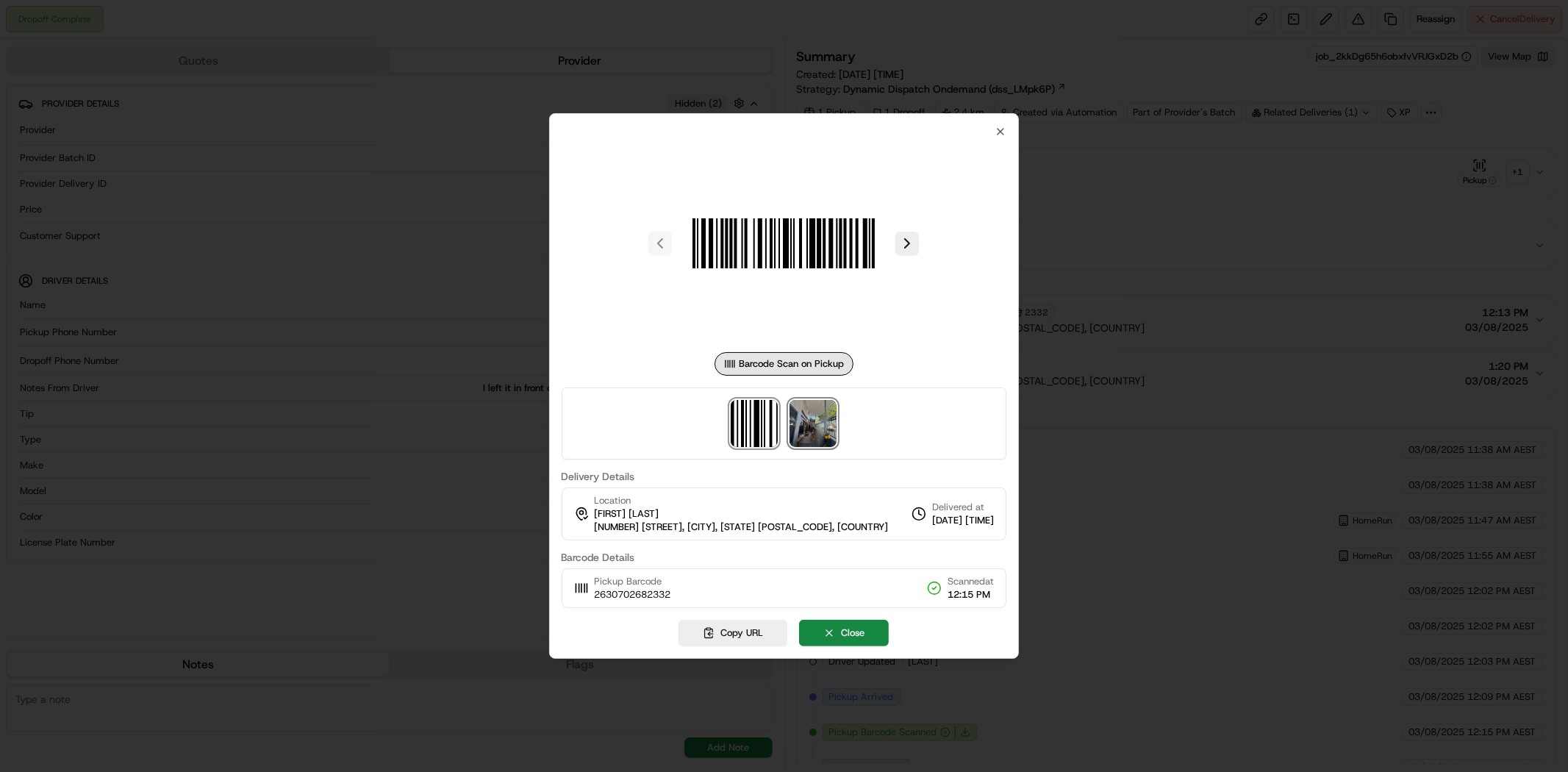 click at bounding box center (813, 423) 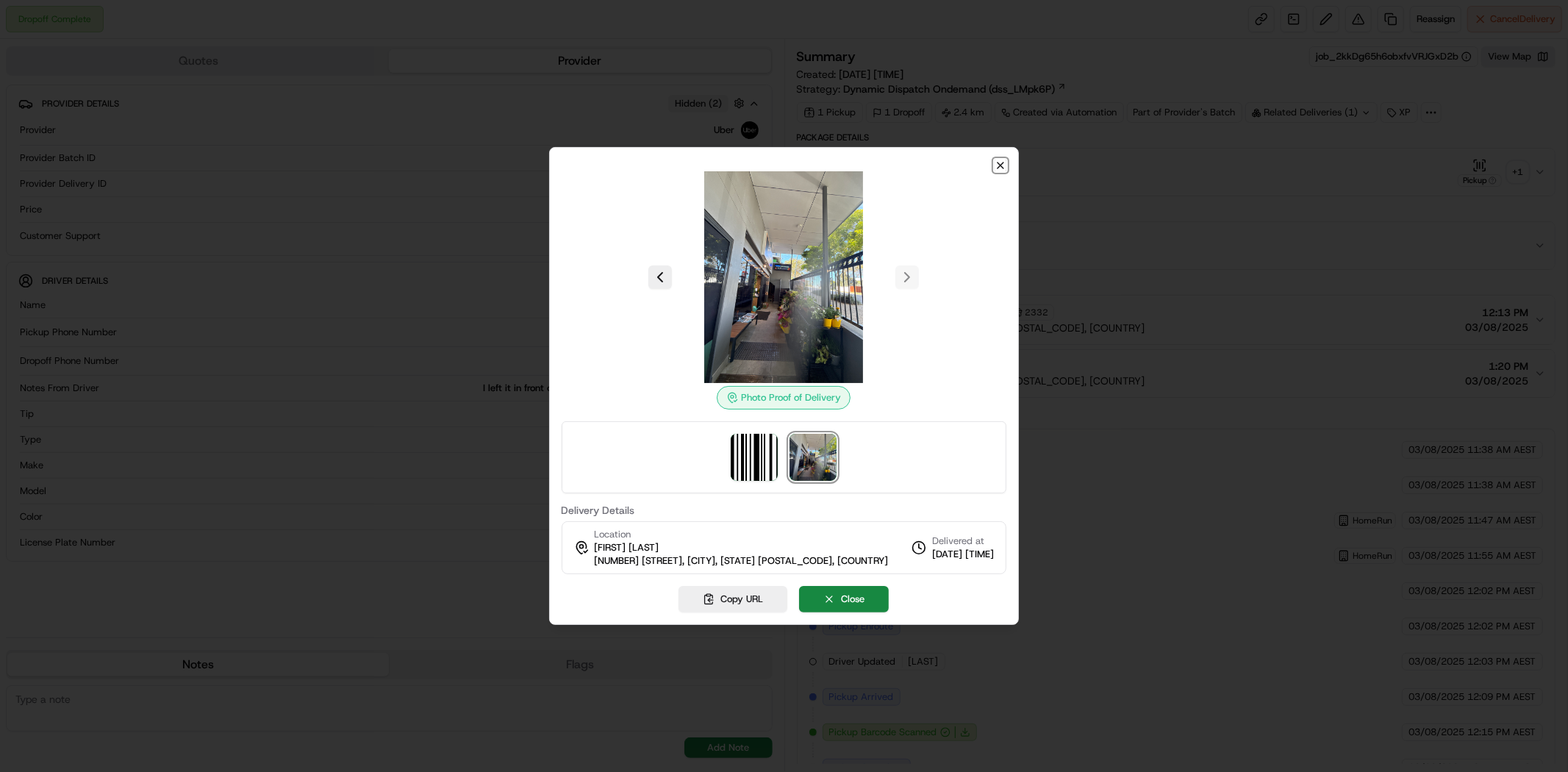 click 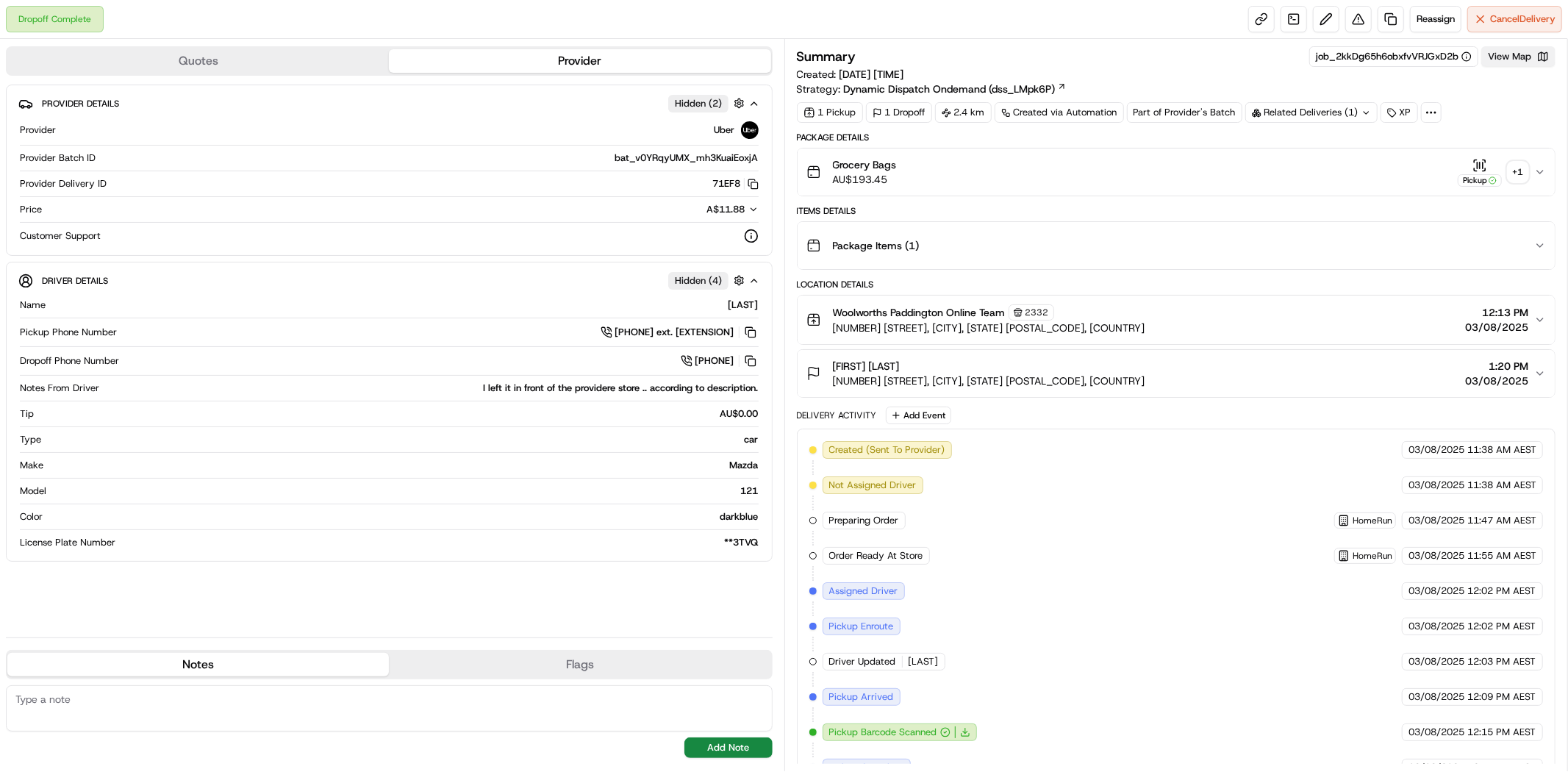 click on "View Map" at bounding box center (1518, 57) 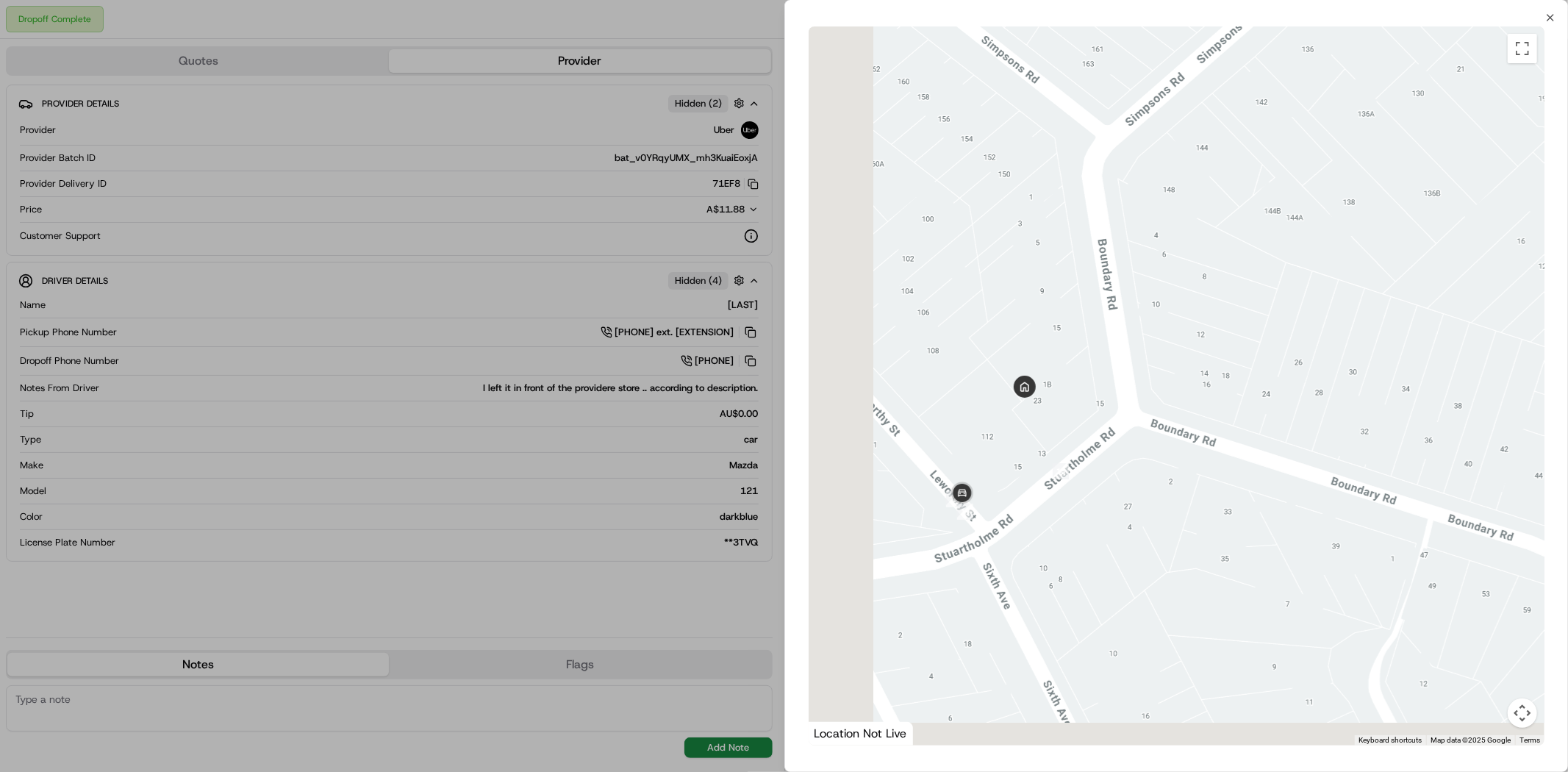 drag, startPoint x: 959, startPoint y: 547, endPoint x: 1084, endPoint y: 401, distance: 192.20042 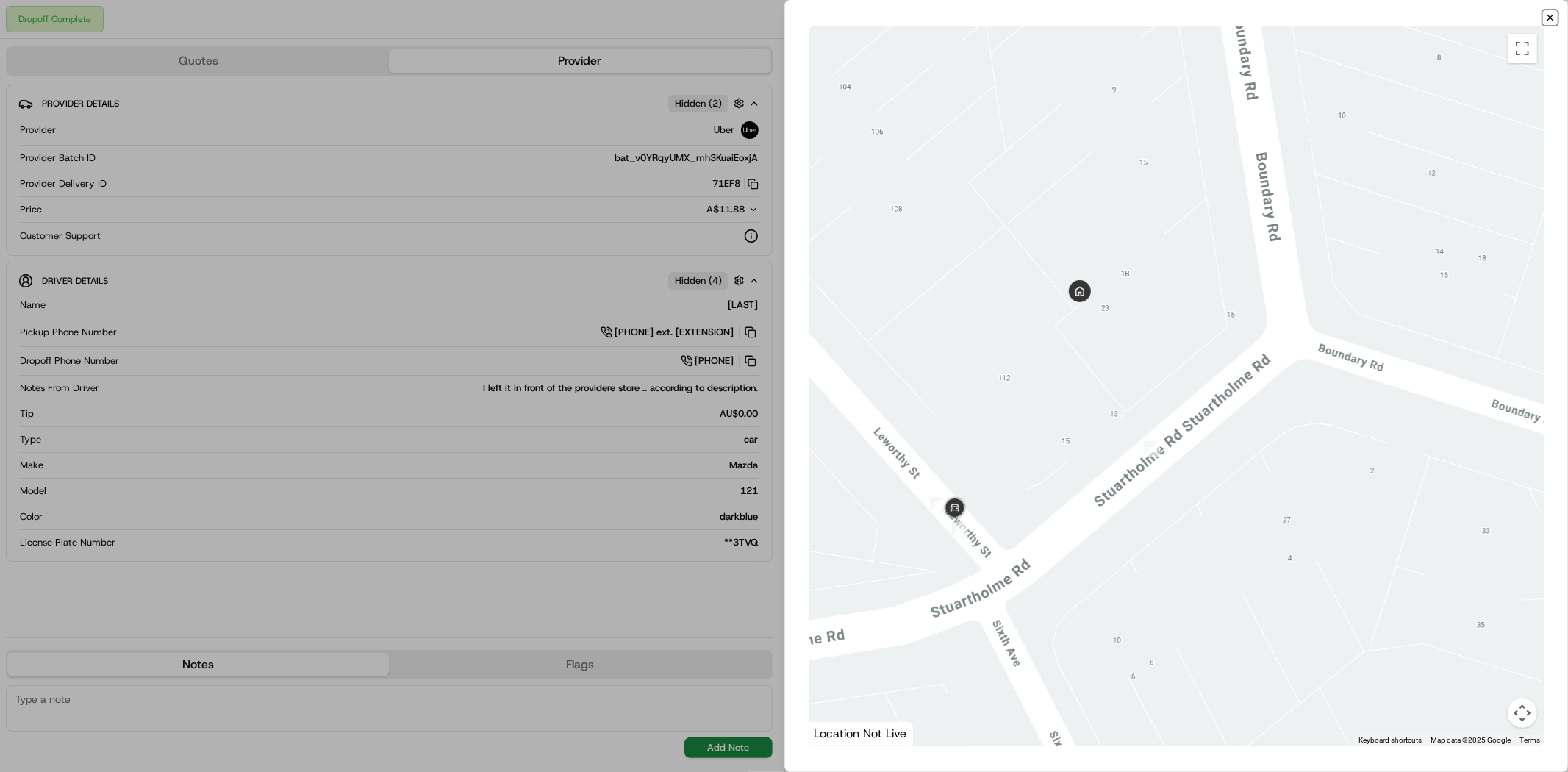 click 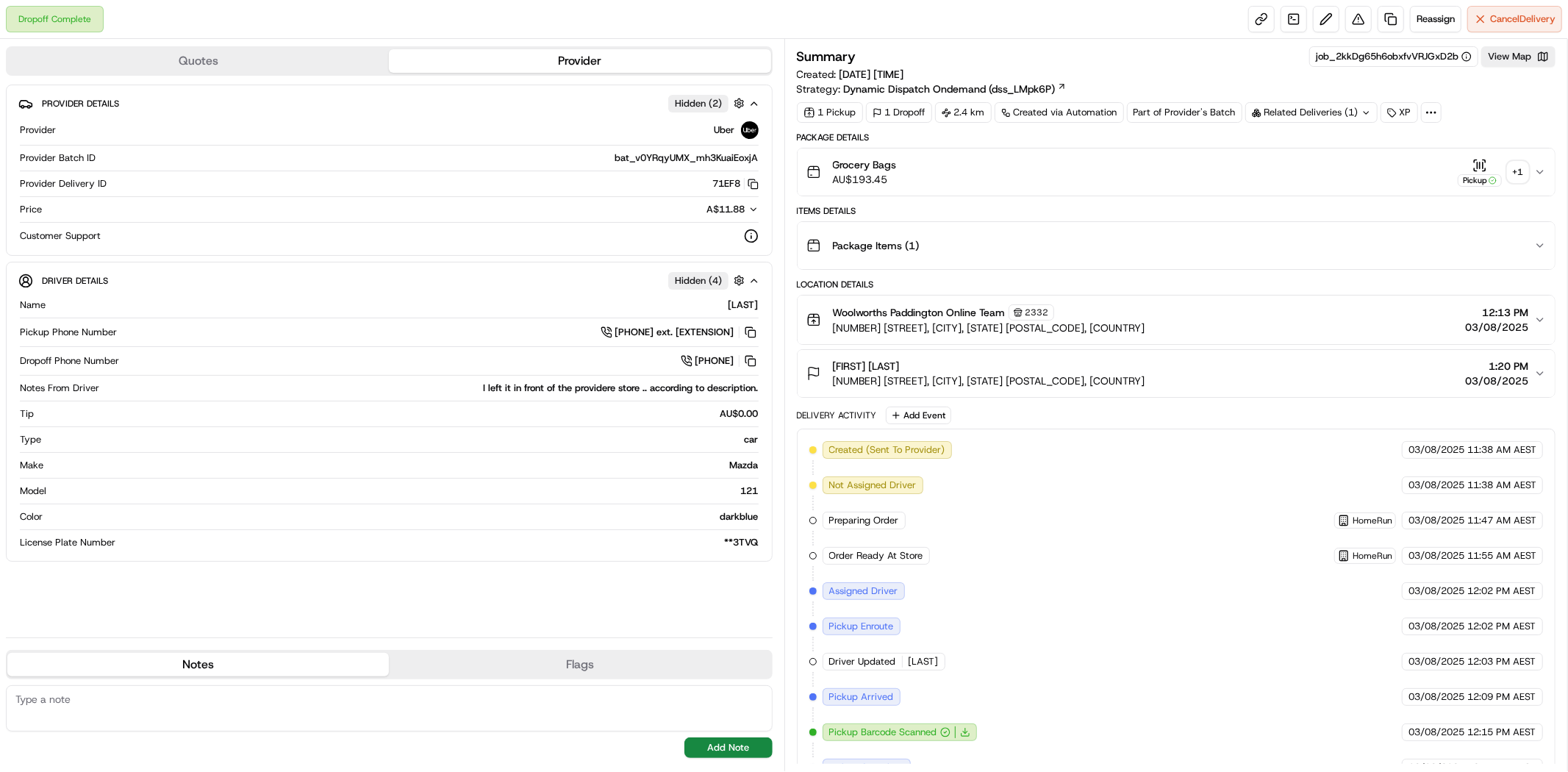 click 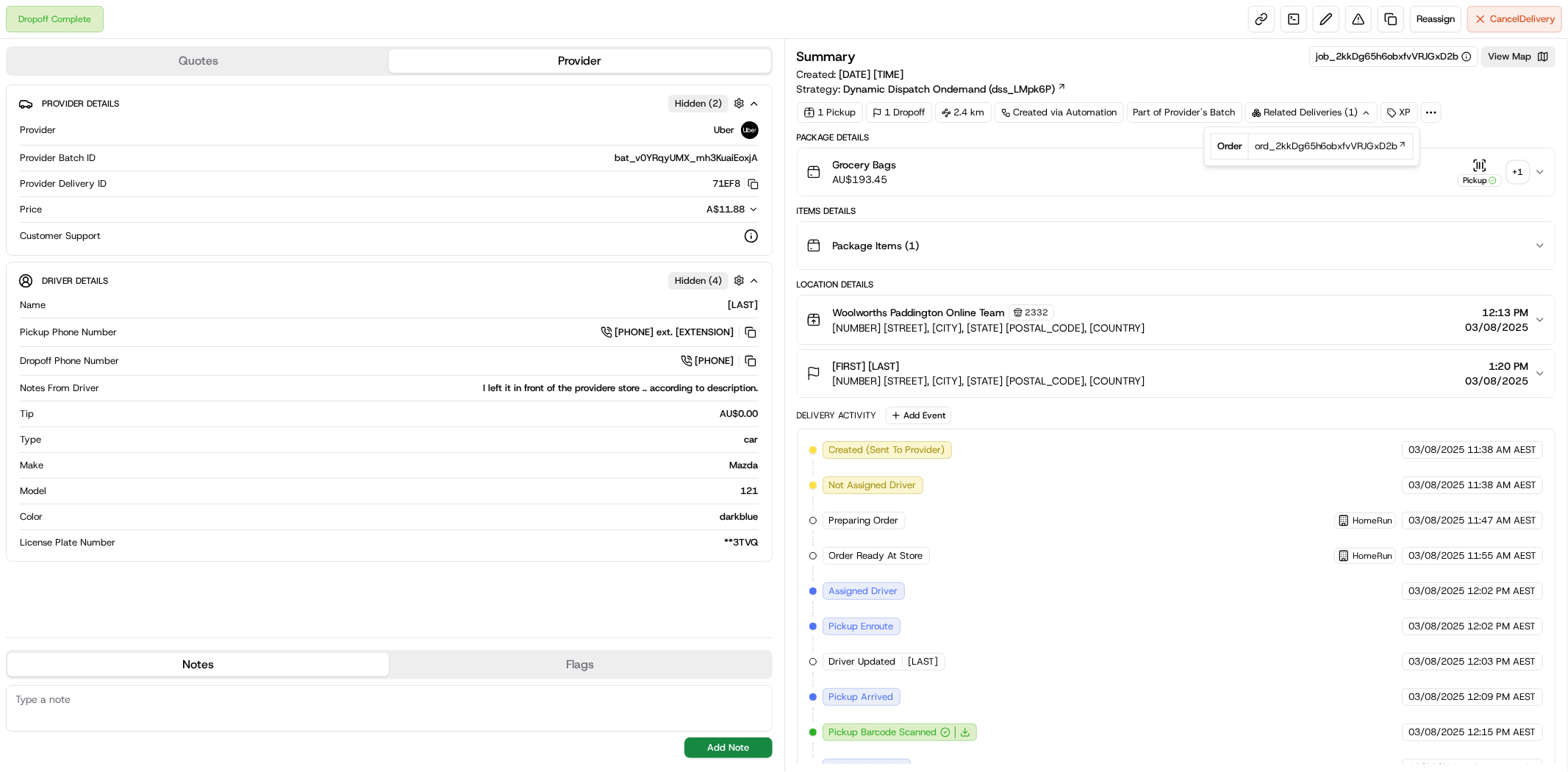 click on "+ 1" at bounding box center [1518, 172] 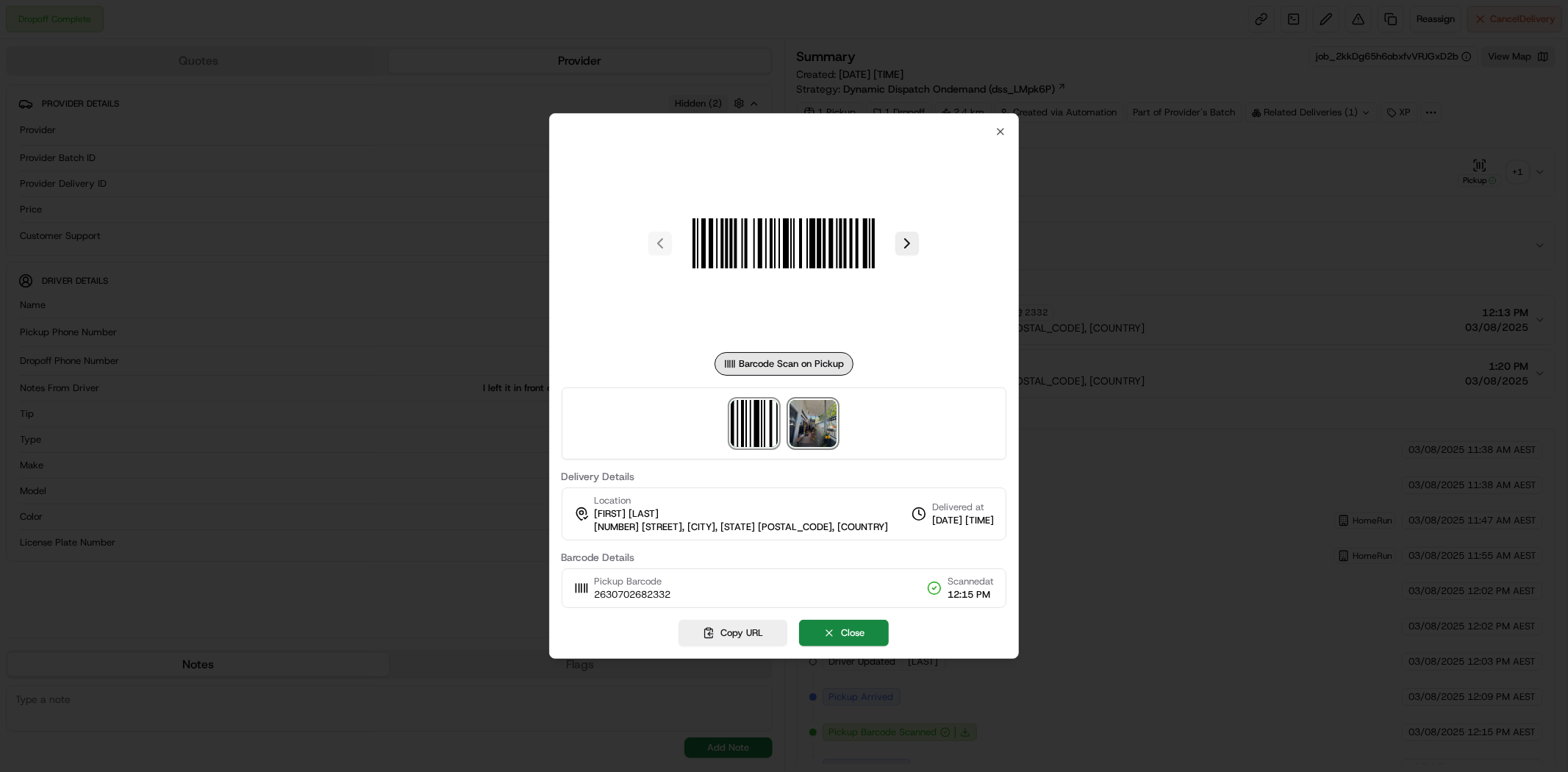 click at bounding box center (813, 423) 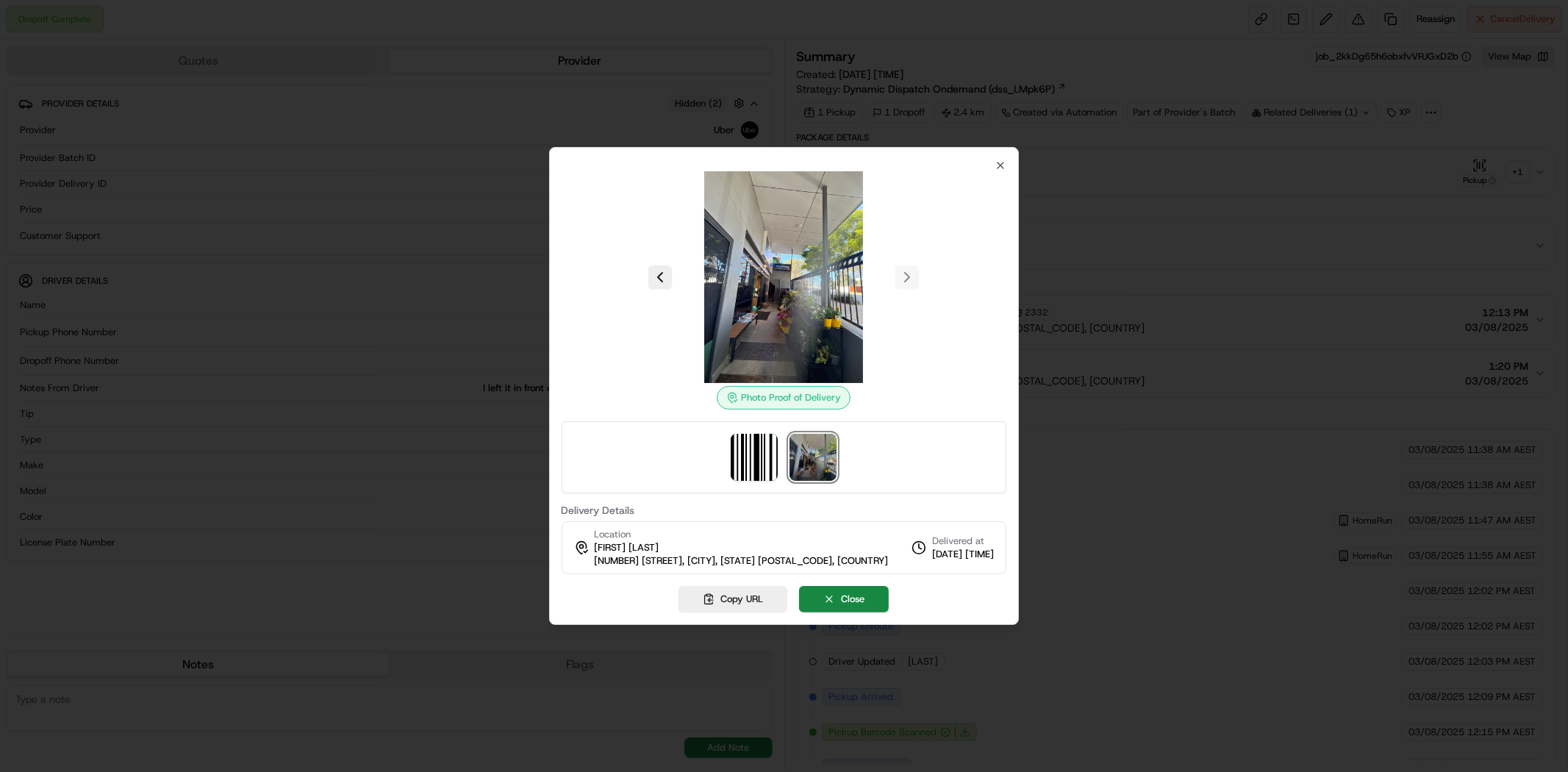 click at bounding box center (813, 457) 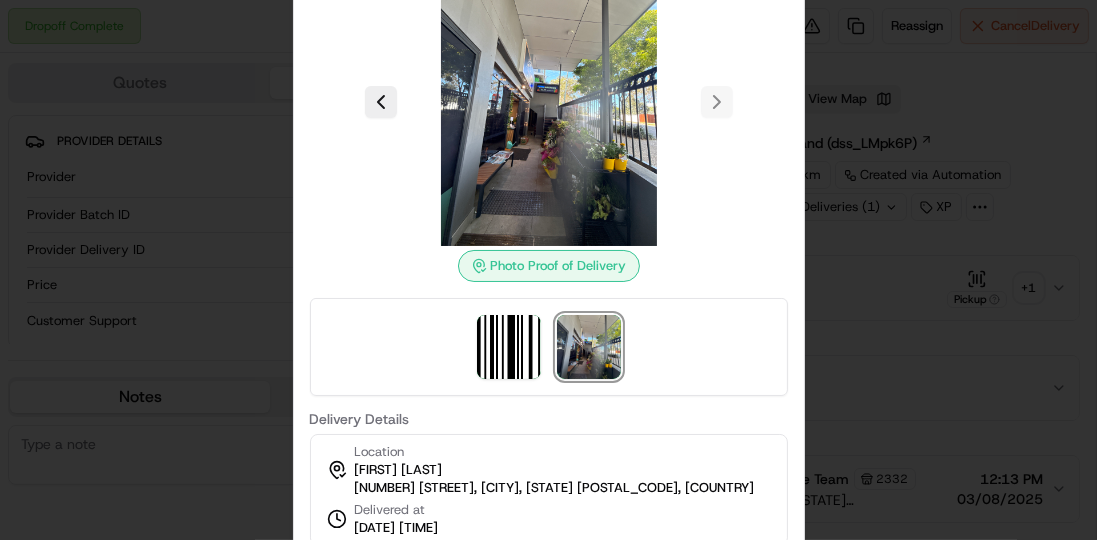 drag, startPoint x: 1073, startPoint y: 0, endPoint x: 585, endPoint y: 164, distance: 514.8204 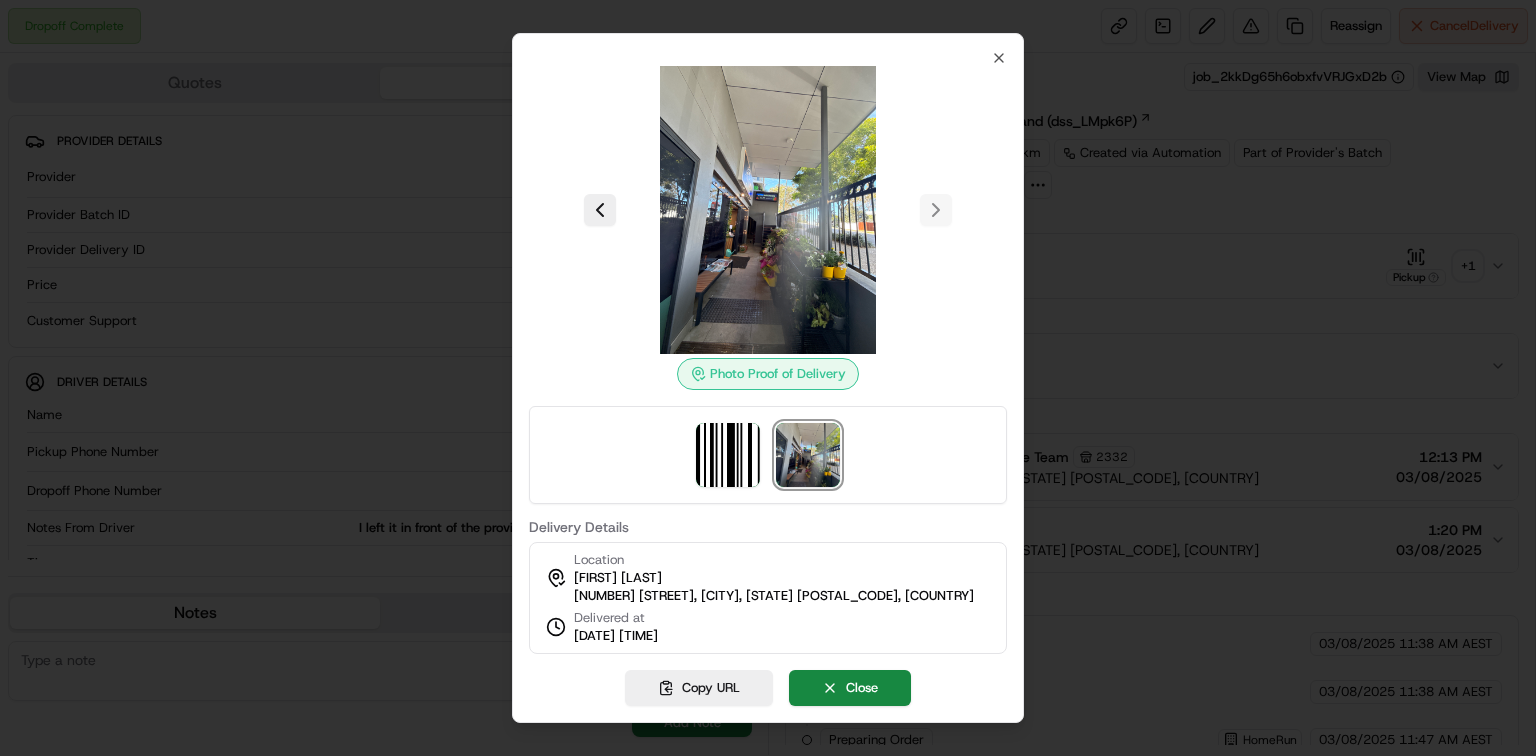 drag, startPoint x: 1026, startPoint y: 6, endPoint x: 936, endPoint y: 212, distance: 224.80214 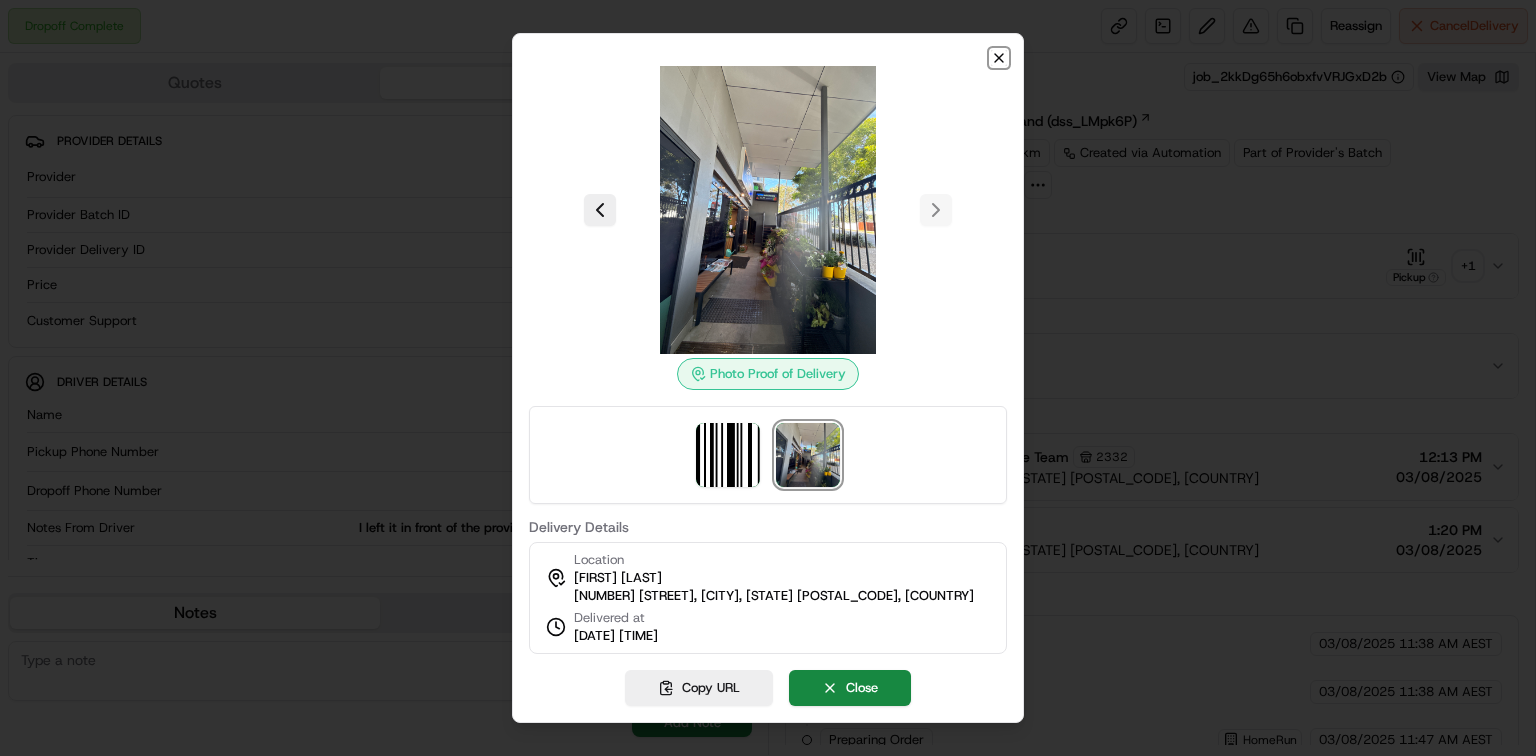 click 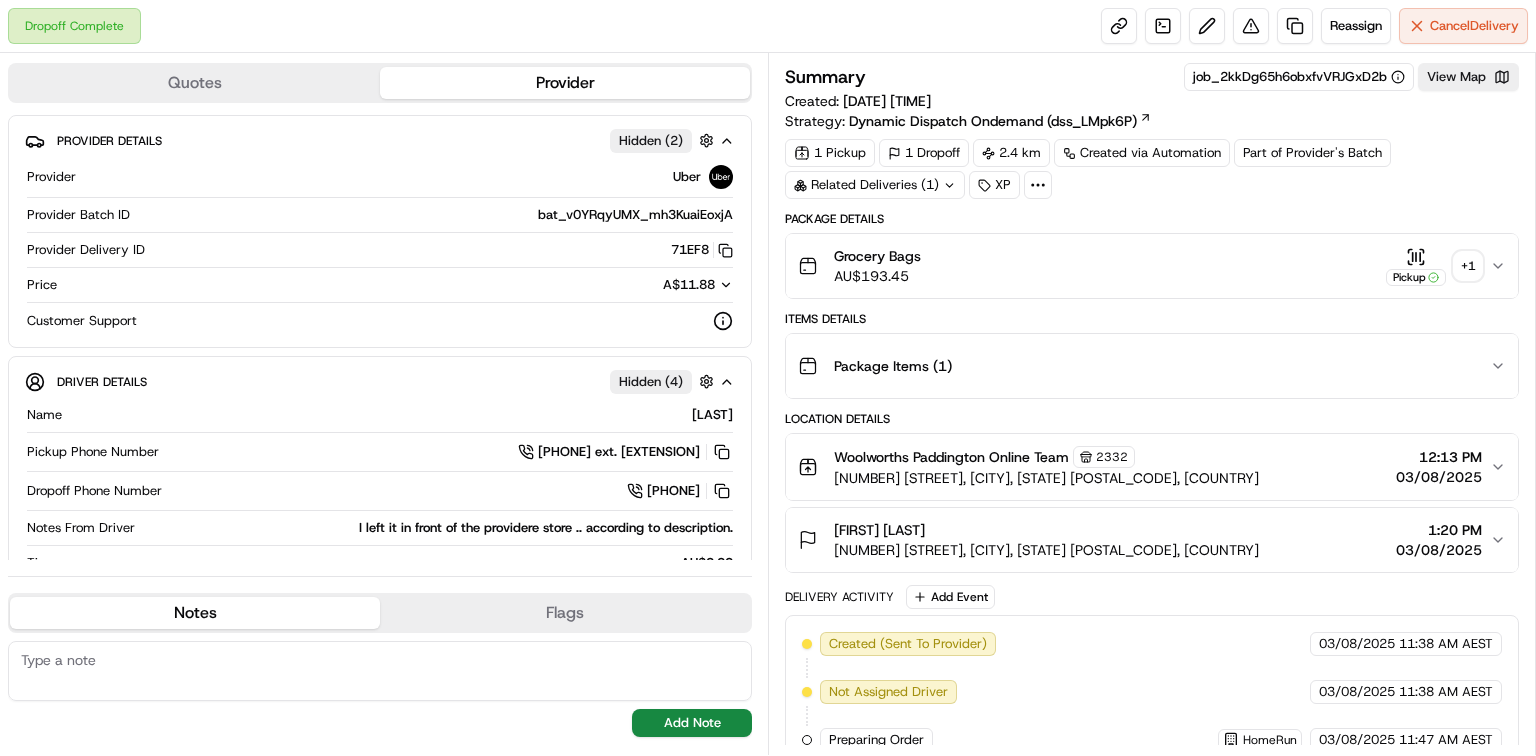 click on "+ 1" at bounding box center [1468, 266] 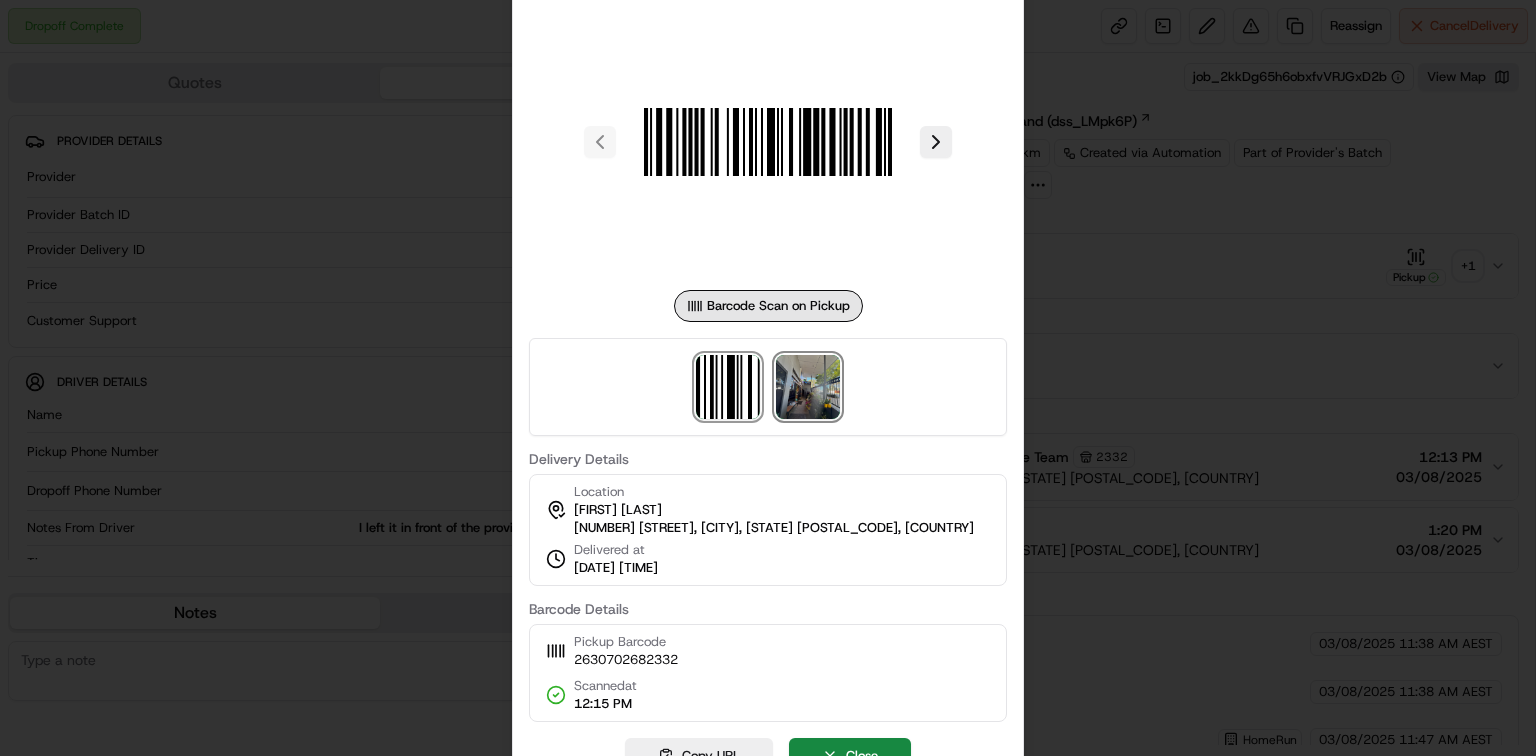 click at bounding box center (808, 387) 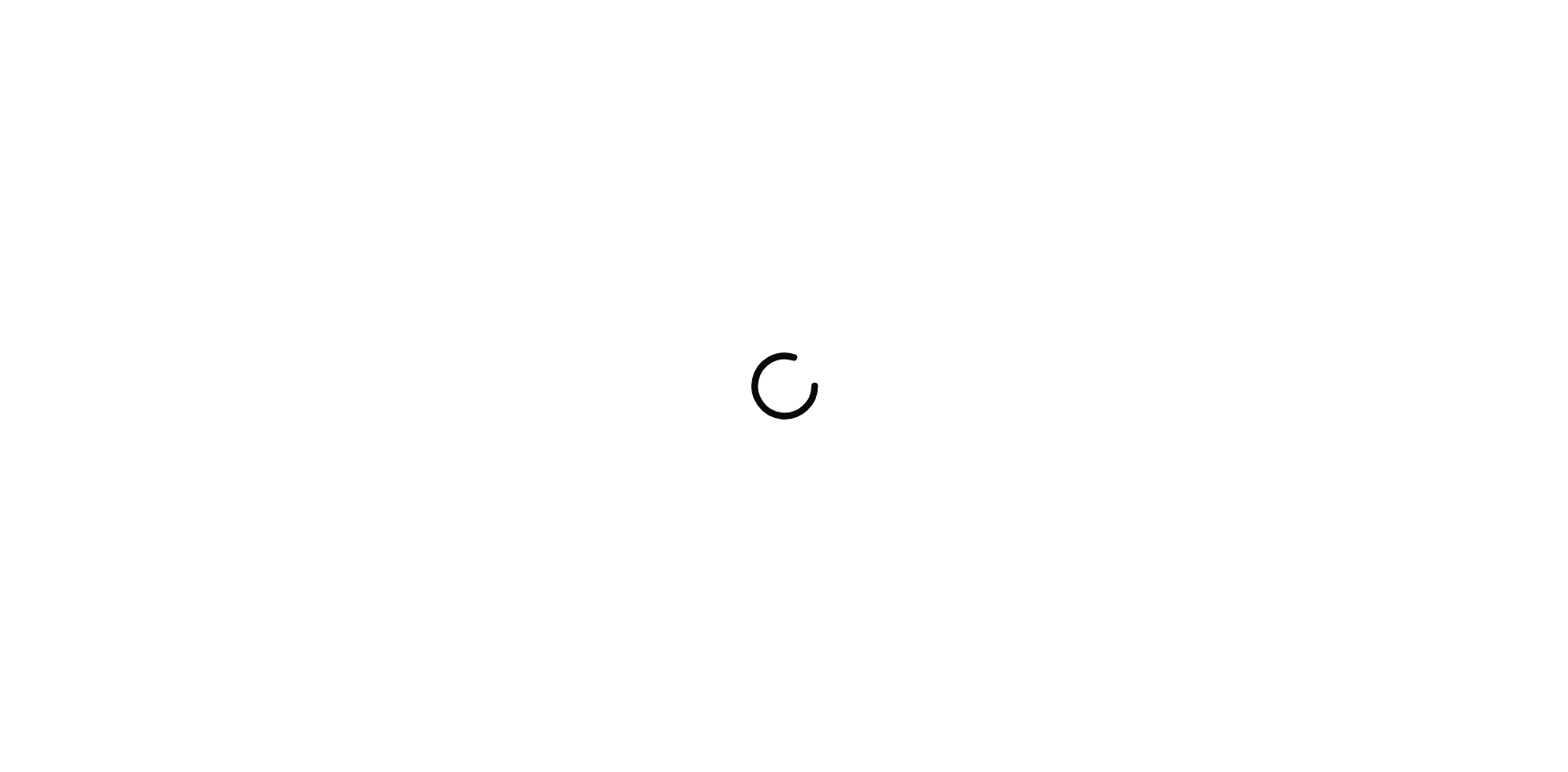 scroll, scrollTop: 0, scrollLeft: 0, axis: both 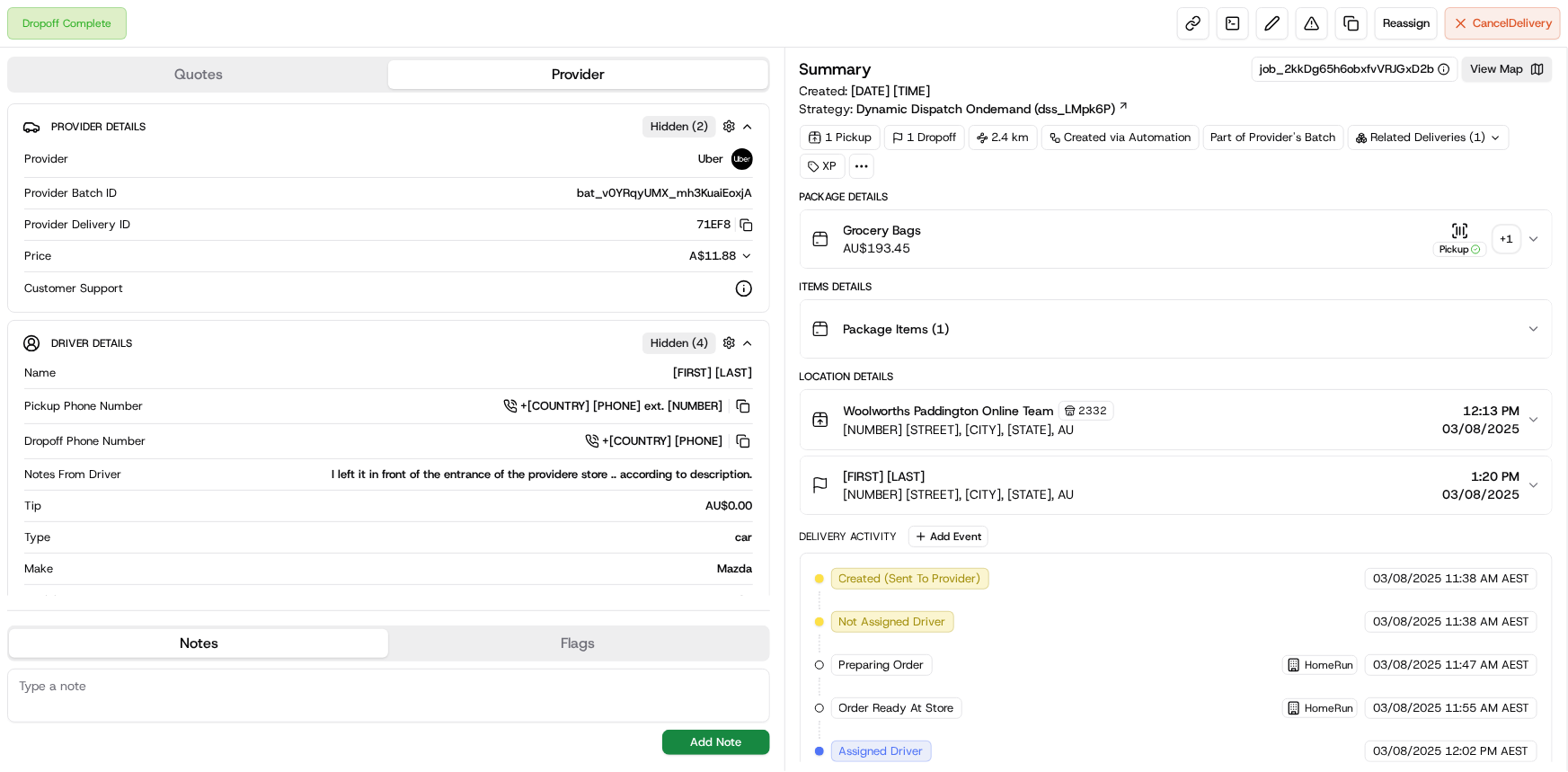 drag, startPoint x: 967, startPoint y: 0, endPoint x: 1217, endPoint y: 186, distance: 311.60231 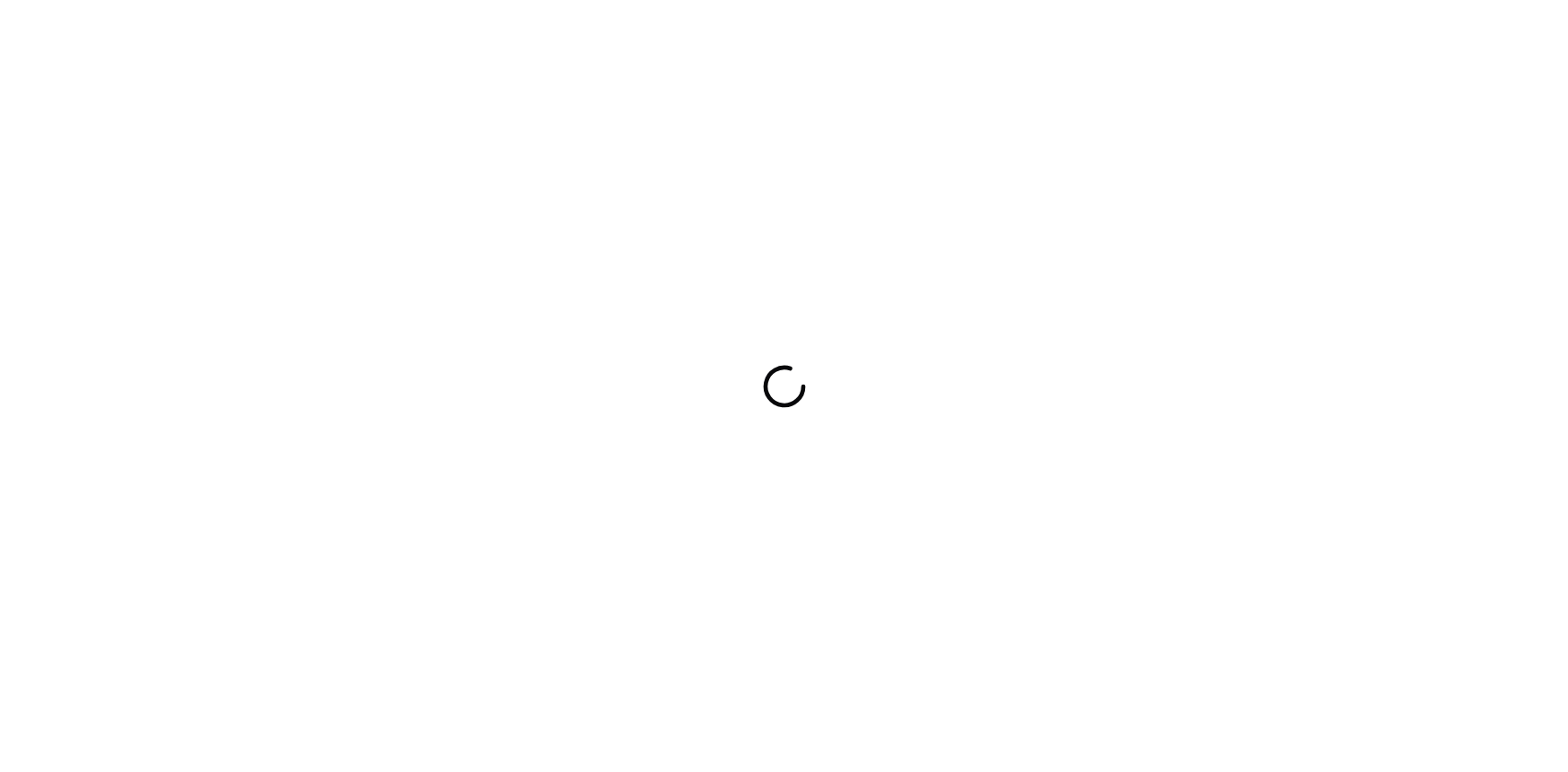 scroll, scrollTop: 0, scrollLeft: 0, axis: both 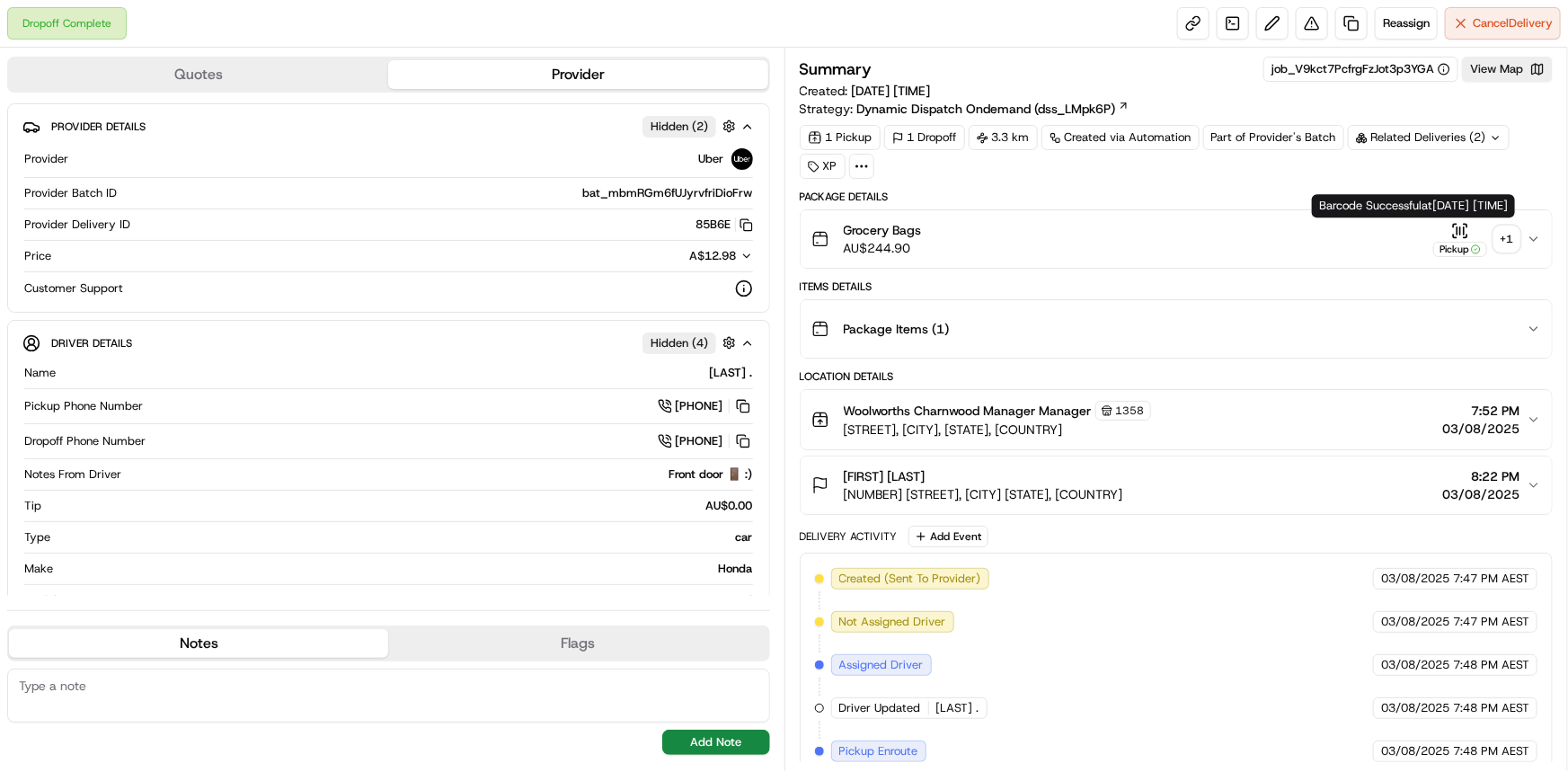 click on "+ 1" at bounding box center [1507, 239] 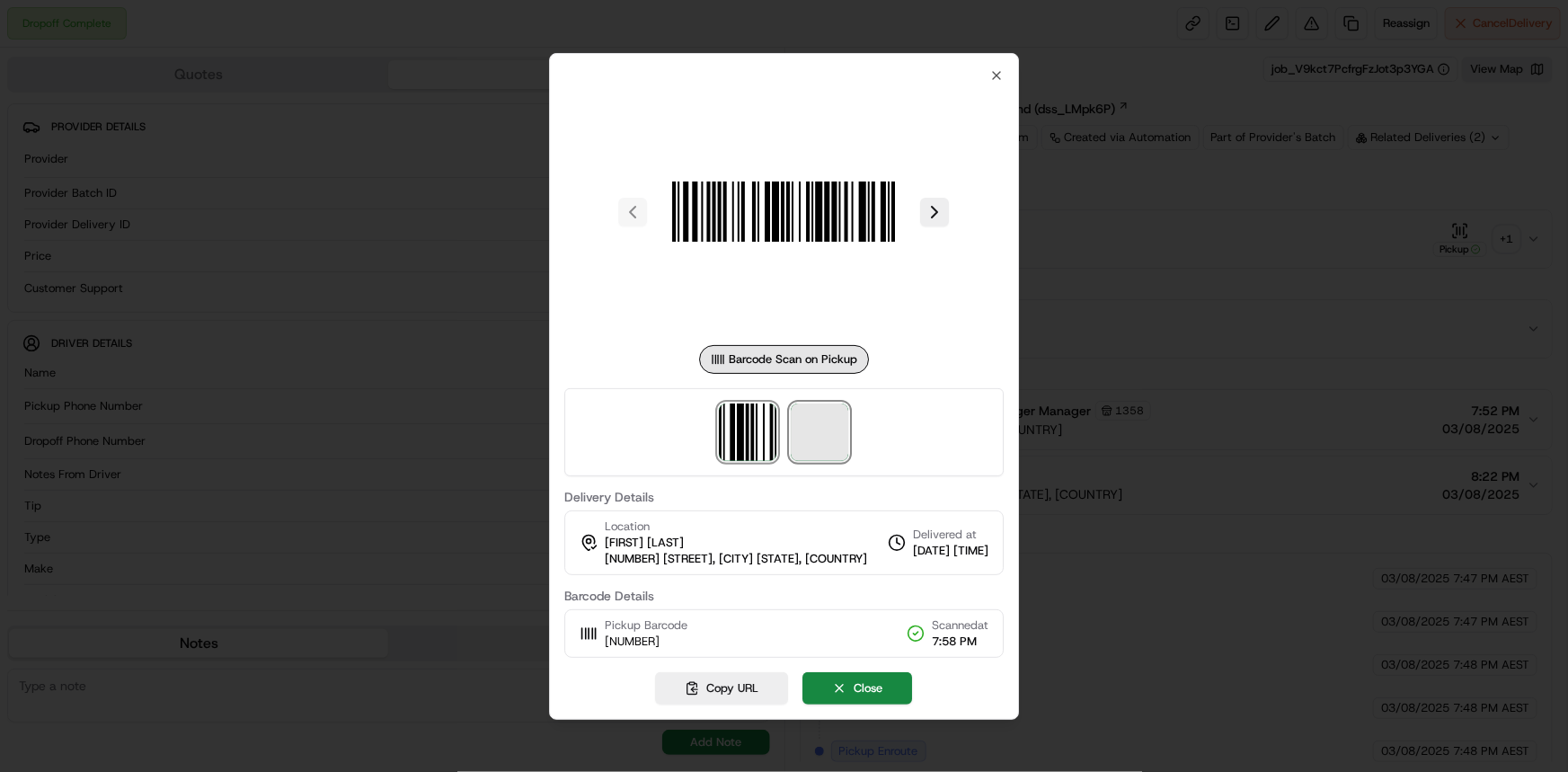 click at bounding box center [820, 432] 